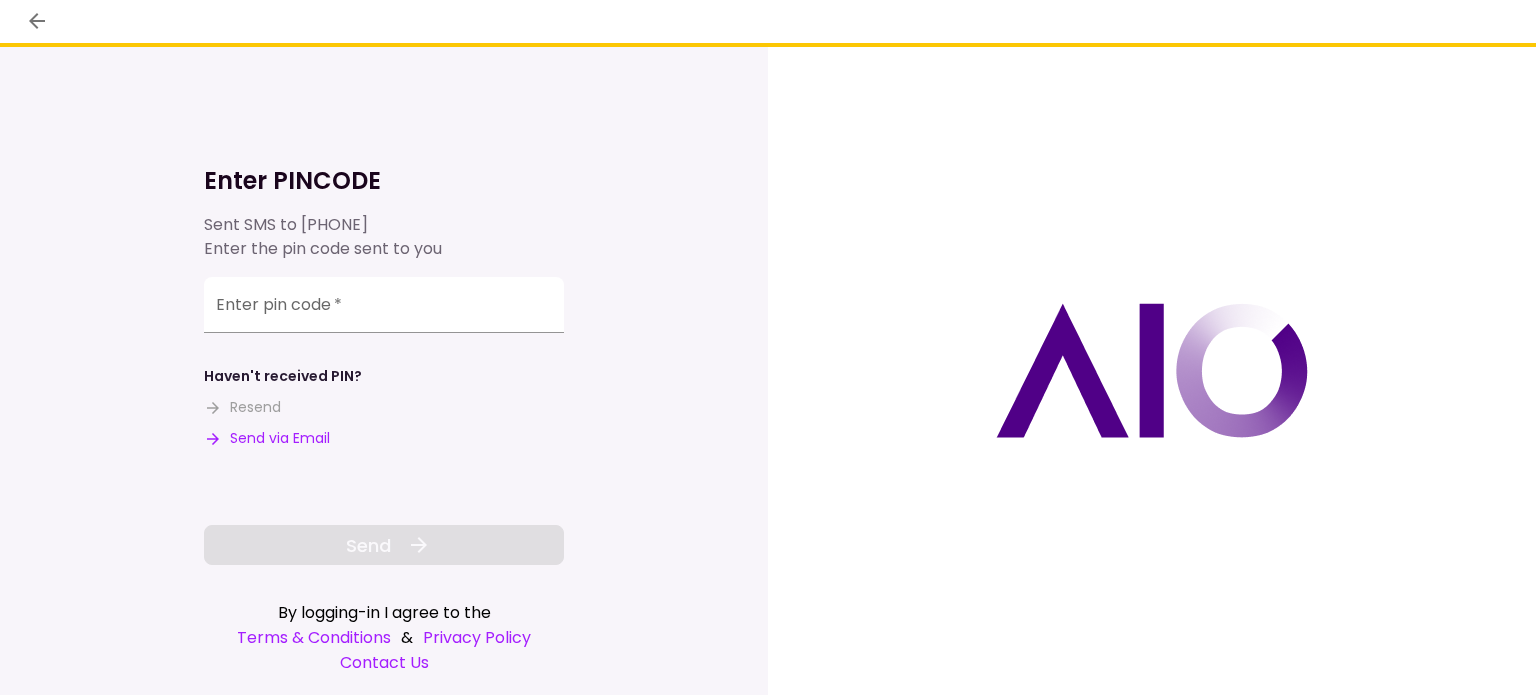 scroll, scrollTop: 0, scrollLeft: 0, axis: both 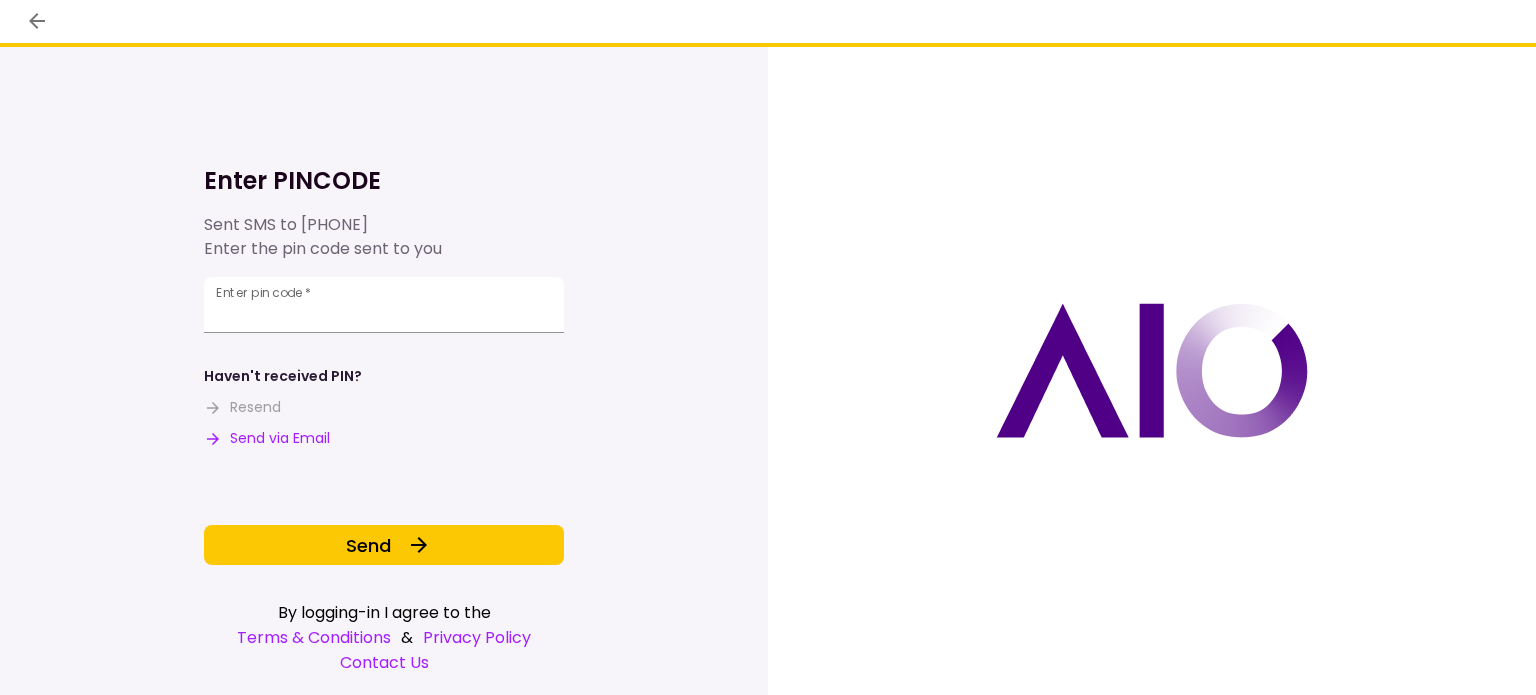 type 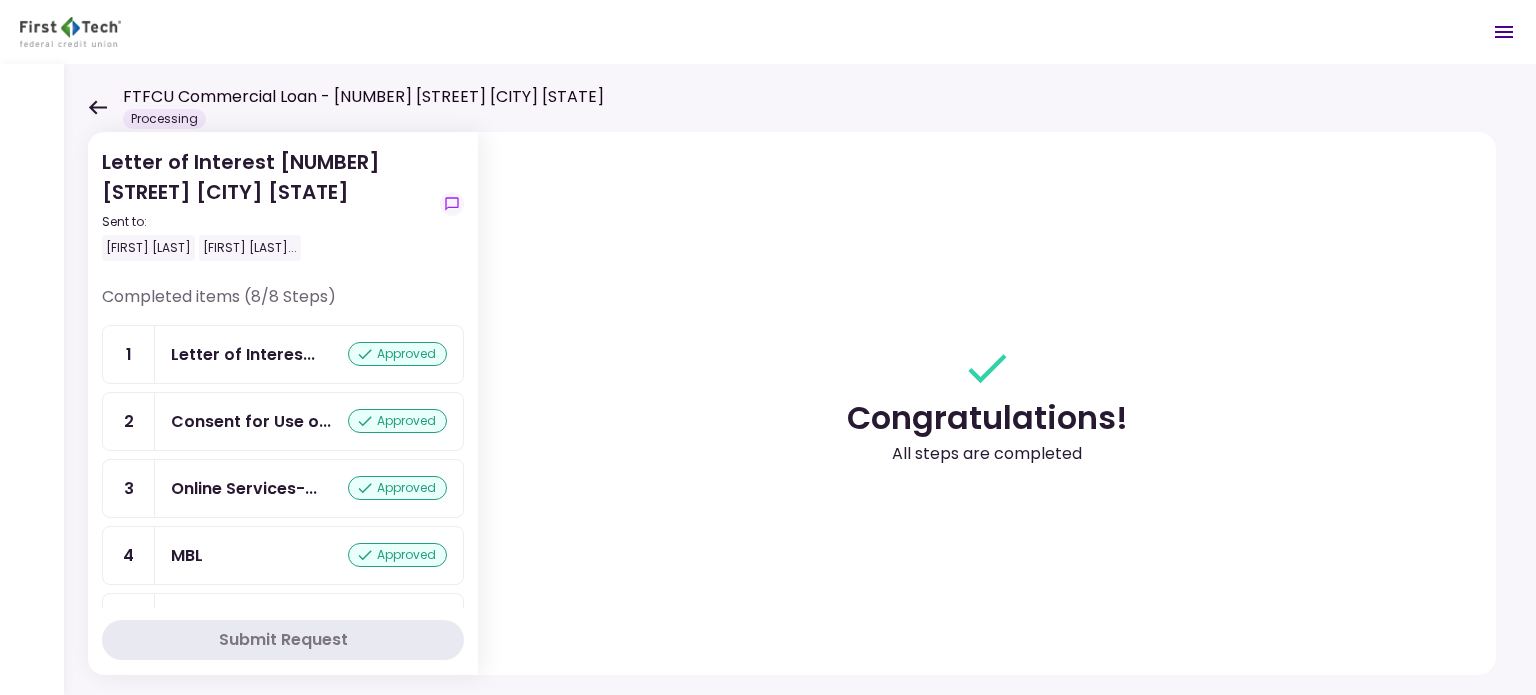 scroll, scrollTop: 252, scrollLeft: 0, axis: vertical 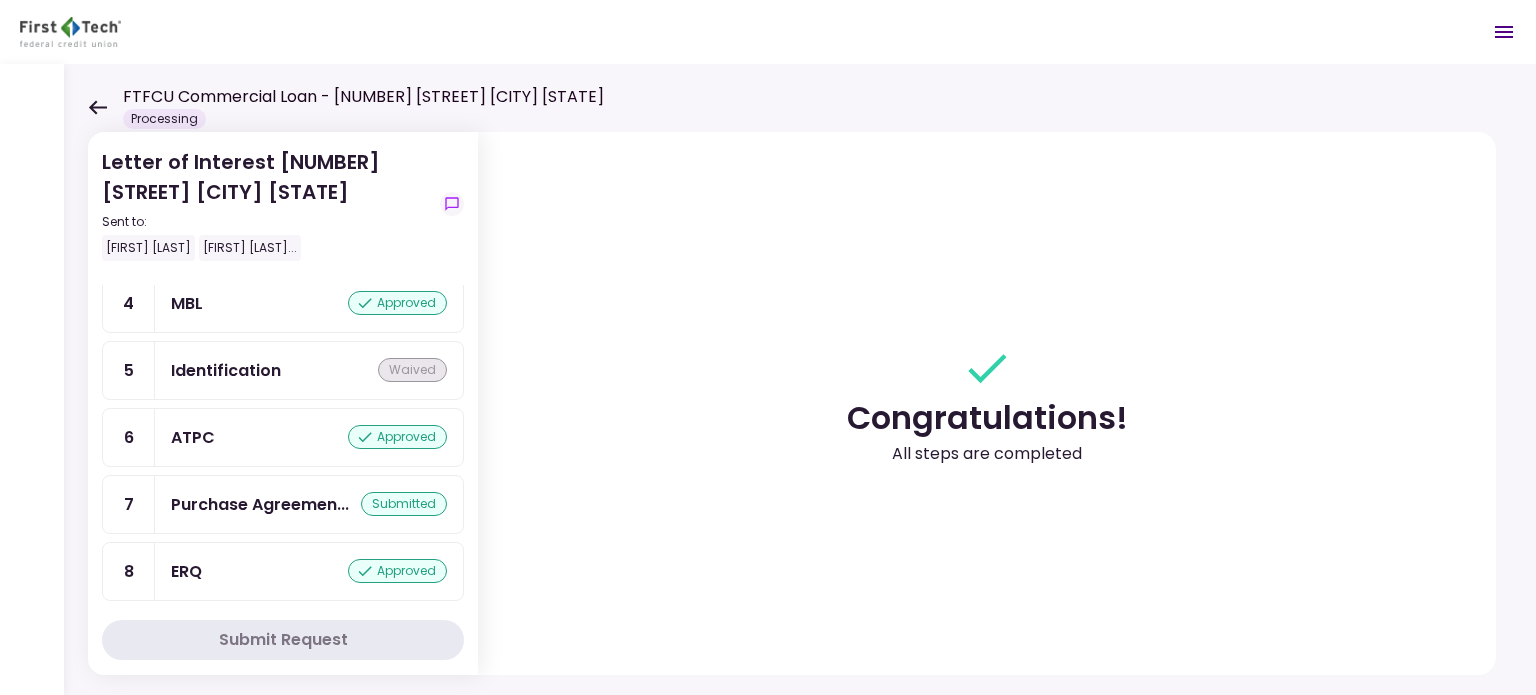 click 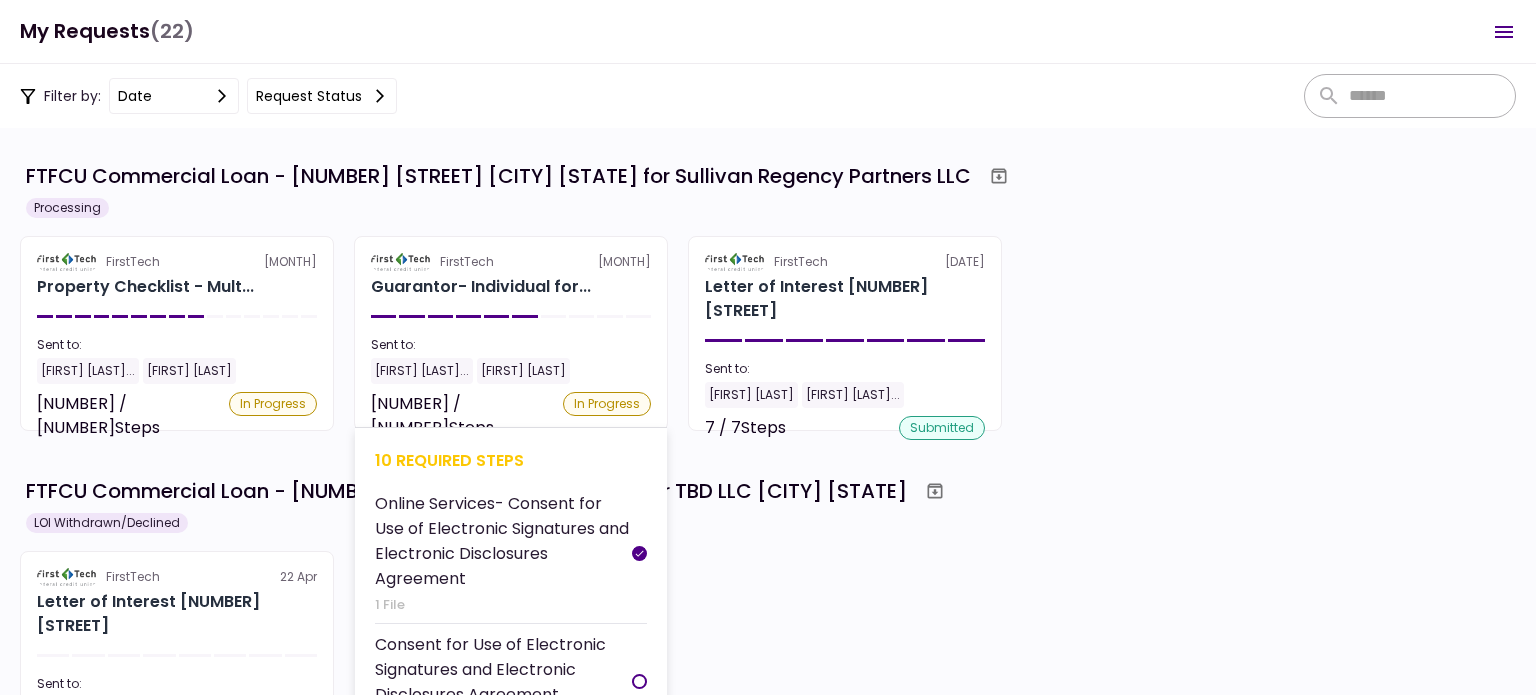 scroll, scrollTop: 100, scrollLeft: 0, axis: vertical 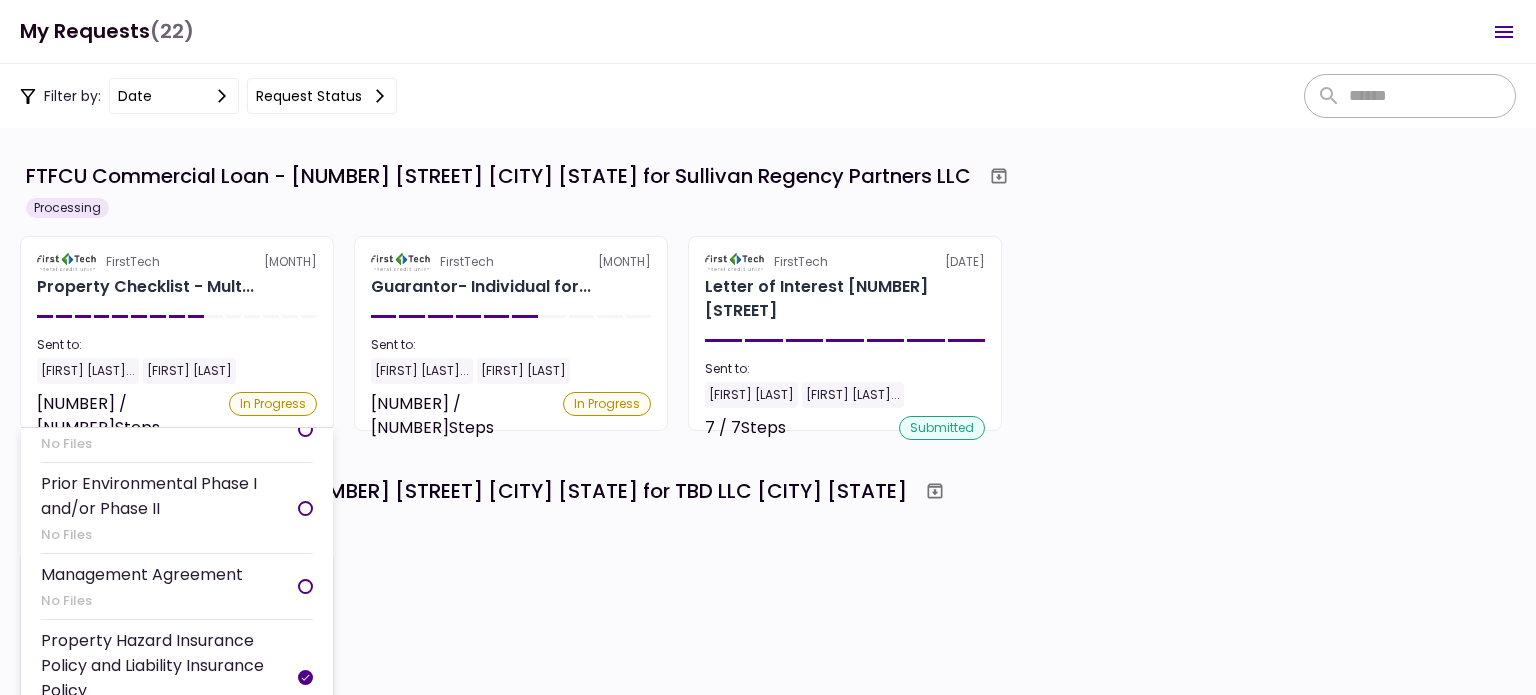 click on "FirstTech [DATE] Property Checklist - Mult... Sent to: [FIRST] [LAST]... [FIRST] [LAST] [MONTH] / [NUMBER] Steps In Progress [NUMBER] required steps Organization Documents for Borrowing Entity [NUMBER] Files EIN Letter [NUMBER] File Financial Statement - Borrower [NUMBER] File Business Debt Schedule [NUMBER] File Tax Return - Borrower No Files IRS Form 4506-T Borrower [NUMBER] File COFSA- Borrower No Files Property Operating Statements [NUMBER] Files Current Rent Roll [NUMBER] Files Copy(s) of Lease(s) and Amendment(s) [NUMBER] File Property Survey No Files Prior Environmental Phase I and/or Phase II No Files Management Agreement No Files Property Hazard Insurance Policy and Liability Insurance Policy [NUMBER] File Rent Roll and Past Due Affidavit No Files" at bounding box center [177, 333] 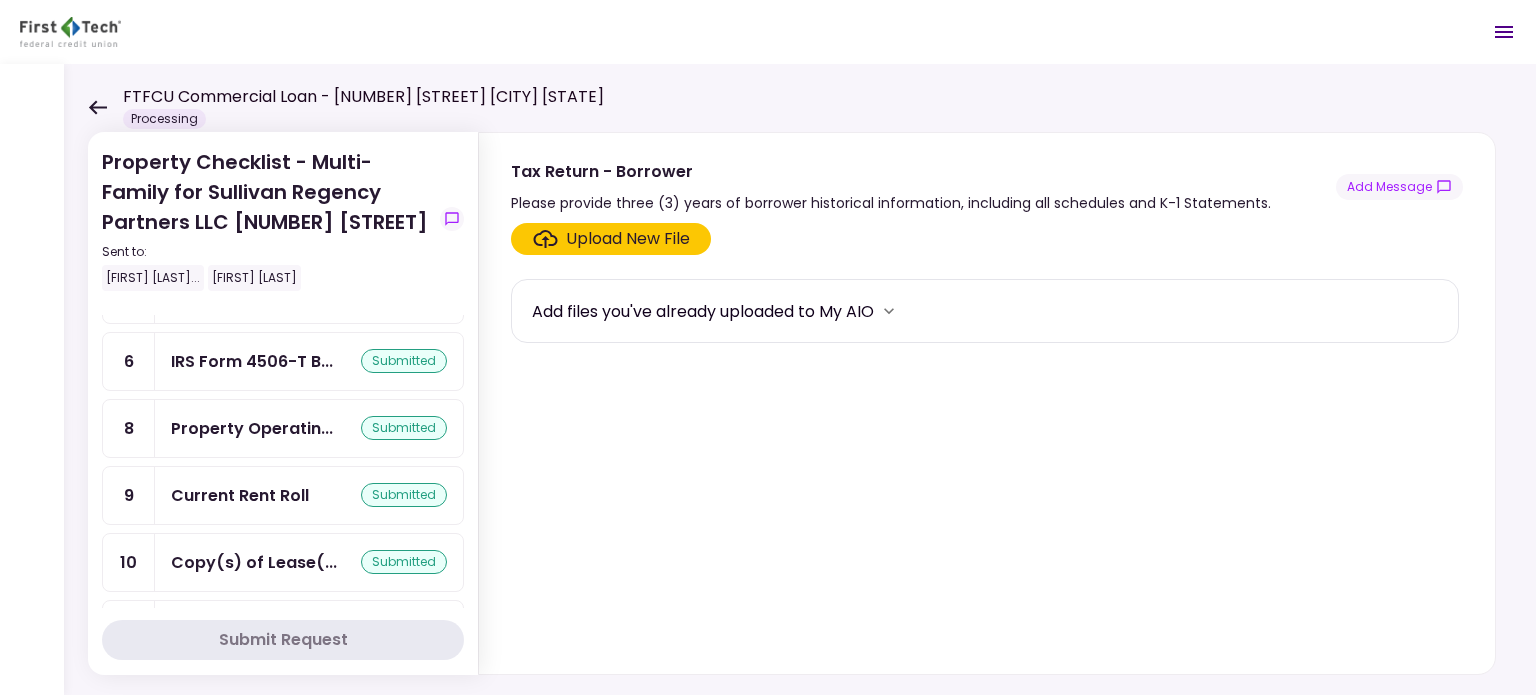 scroll, scrollTop: 790, scrollLeft: 0, axis: vertical 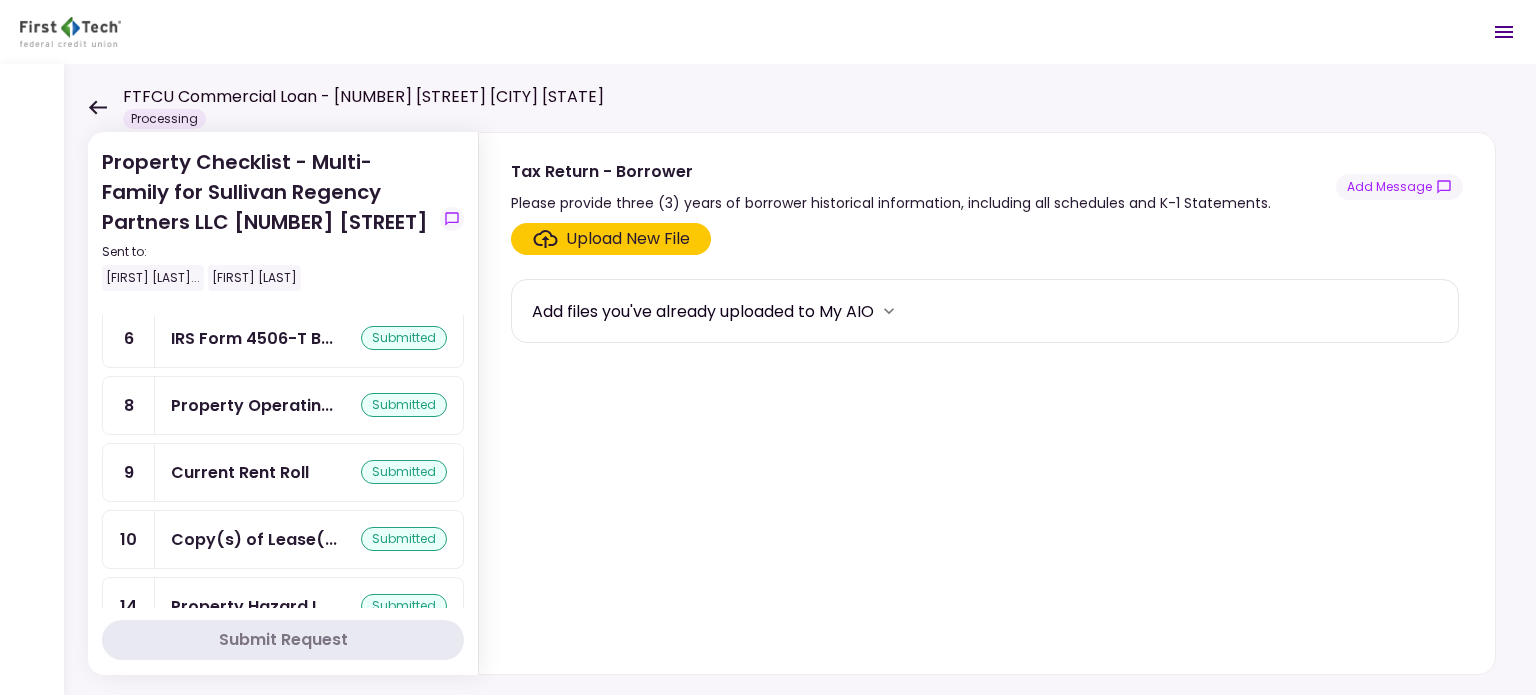 click on "Current Rent Roll" at bounding box center [240, 472] 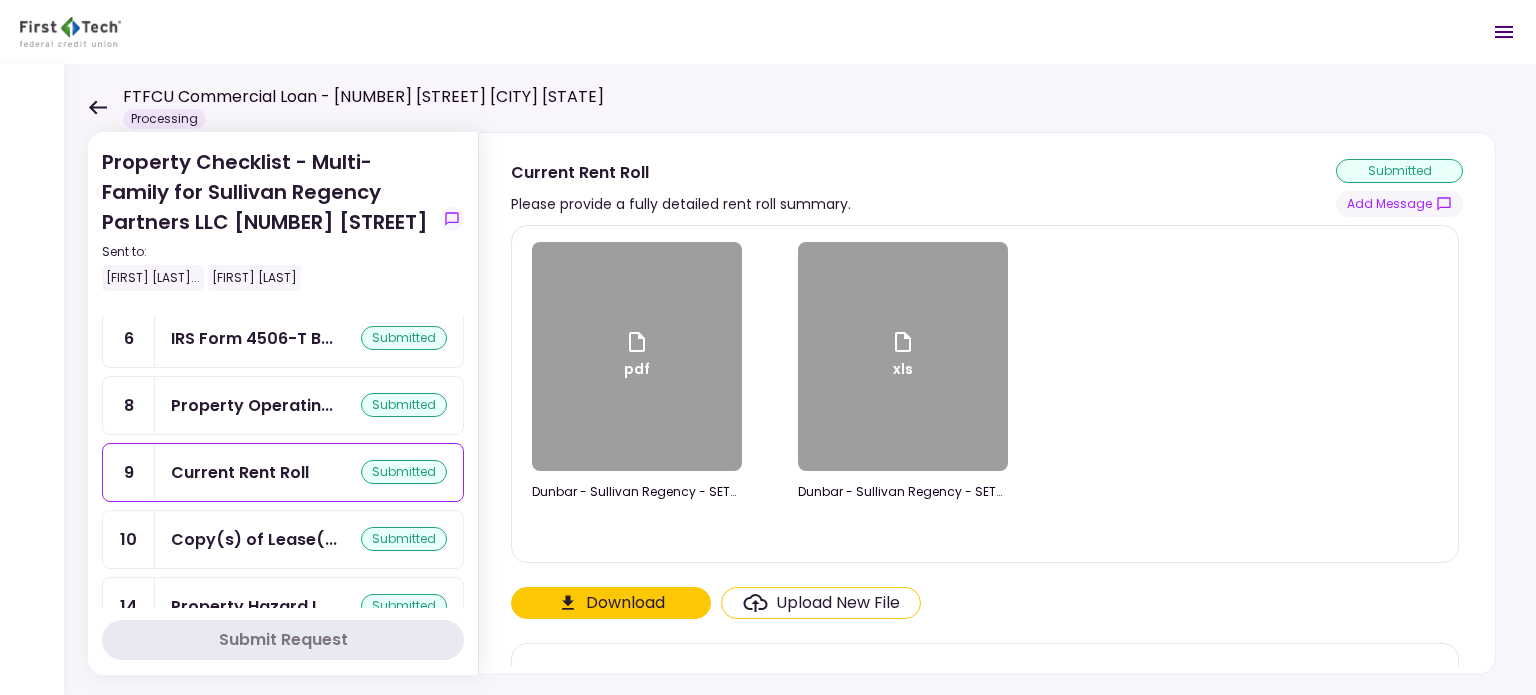 click on "Copy(s) of Lease(..." at bounding box center (254, 539) 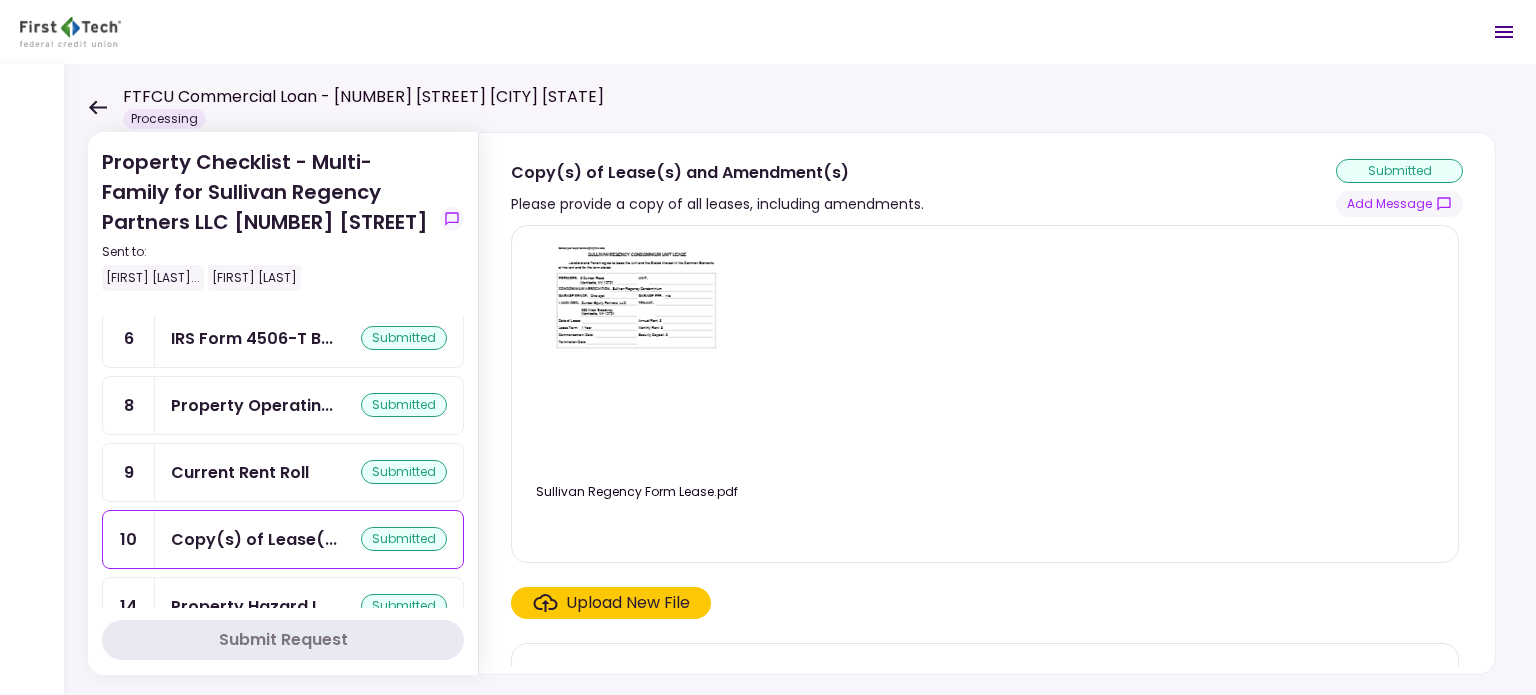 scroll, scrollTop: 40, scrollLeft: 0, axis: vertical 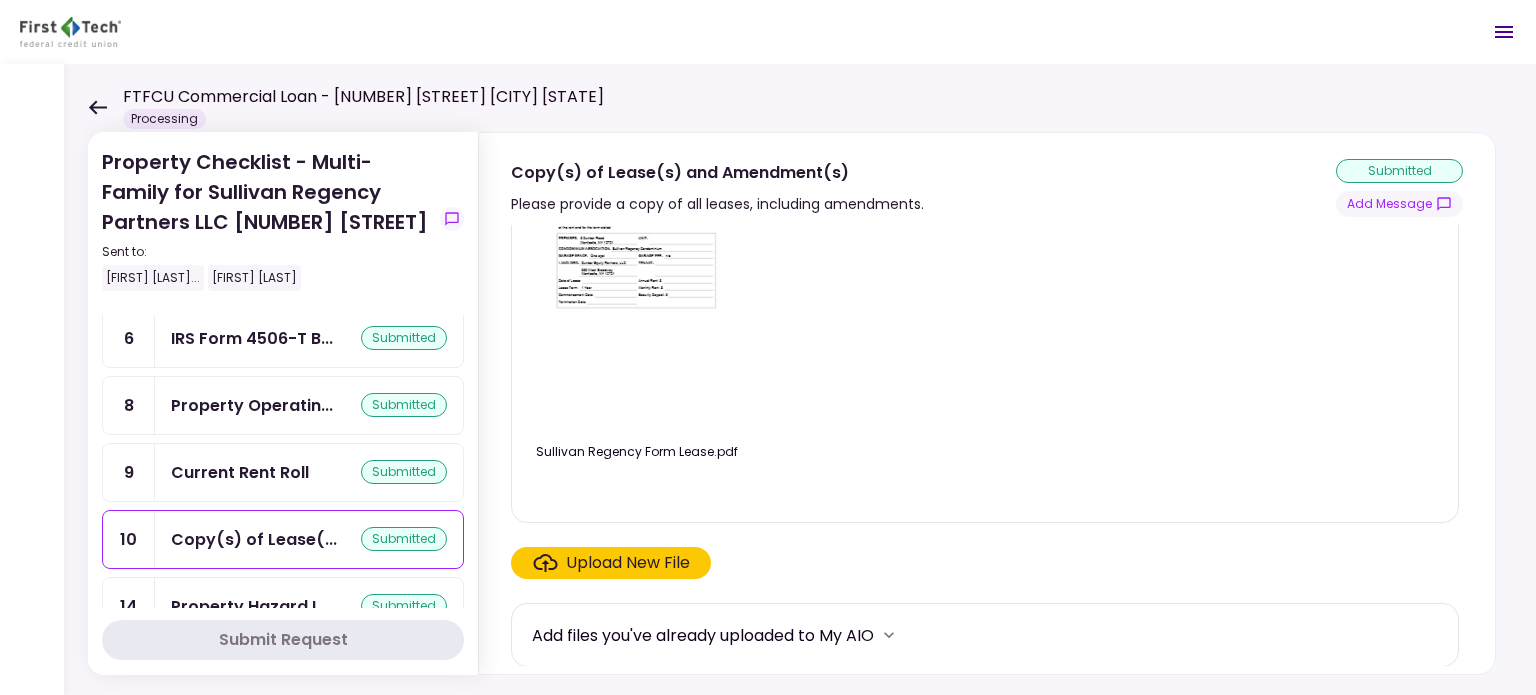 click on "Upload New File" at bounding box center (628, 563) 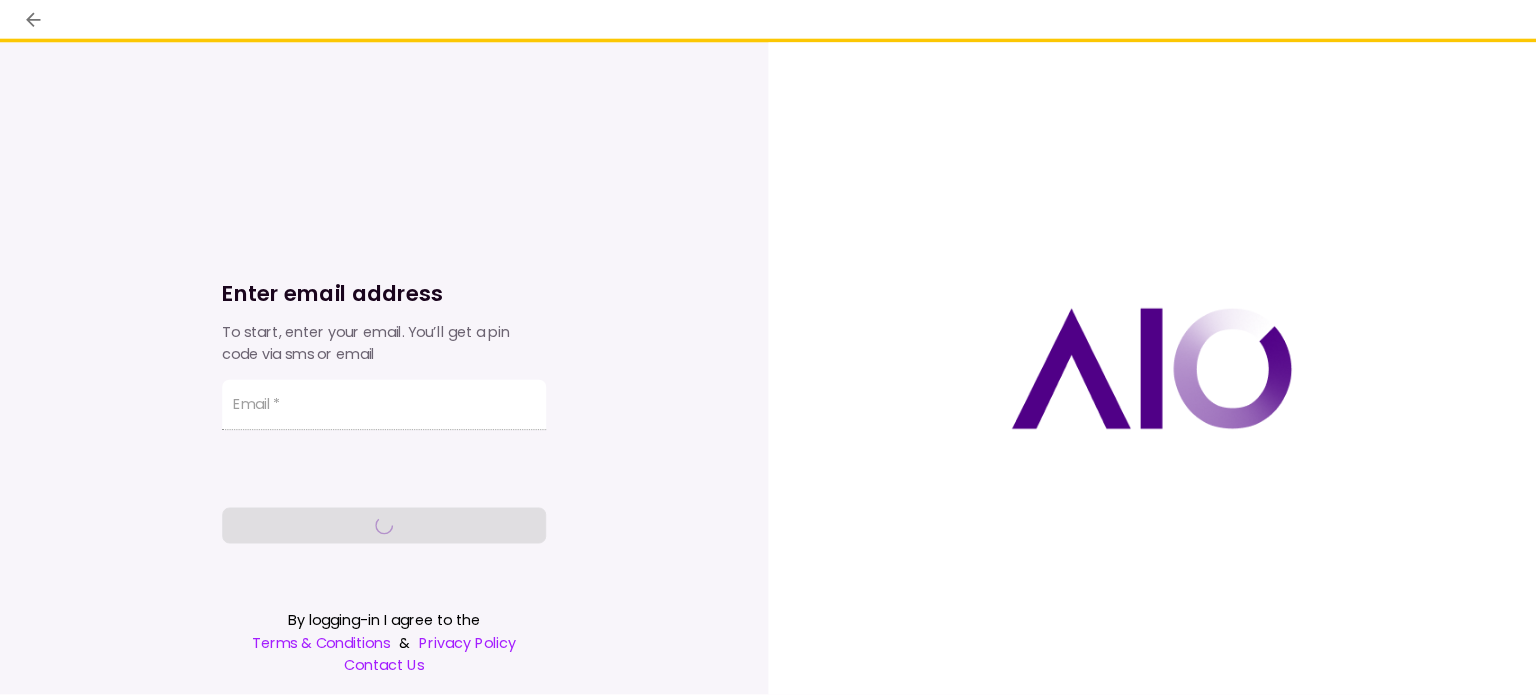 scroll, scrollTop: 0, scrollLeft: 0, axis: both 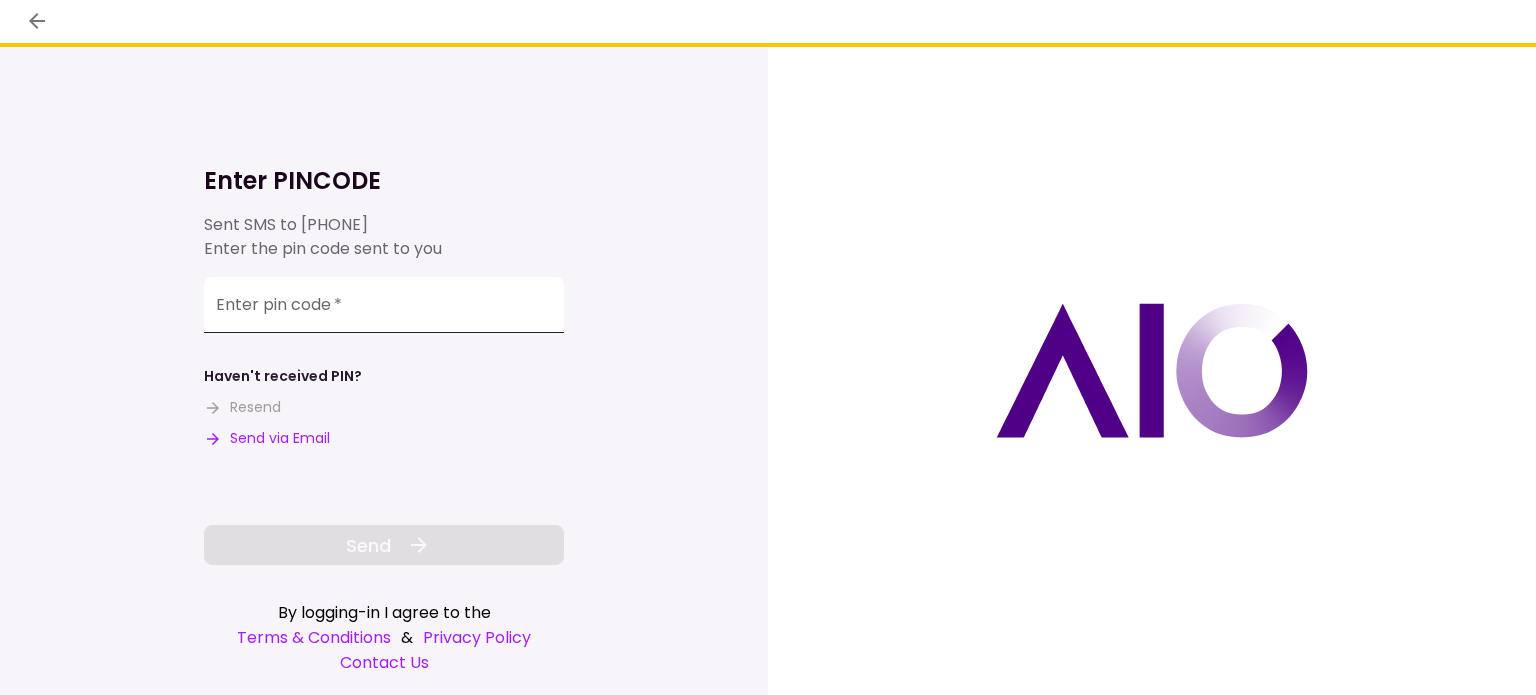 type on "******" 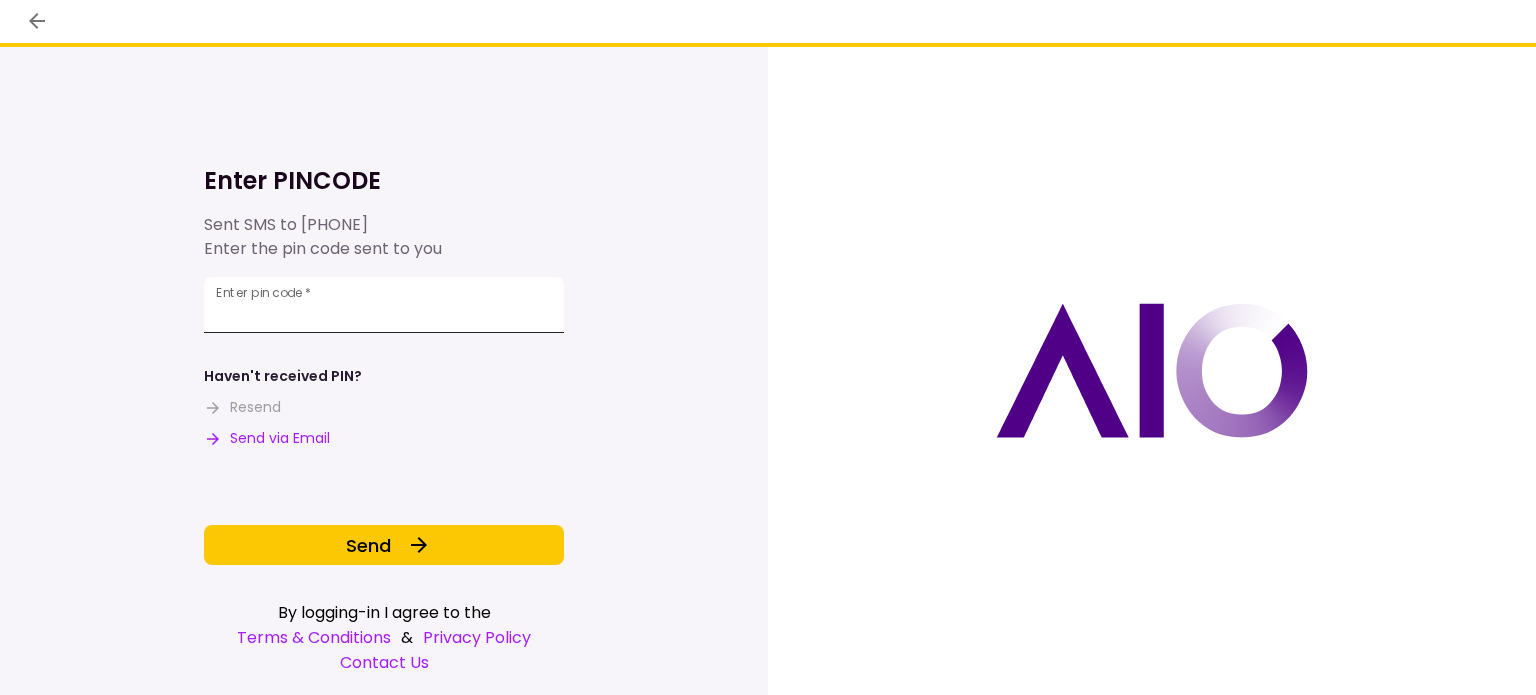 type 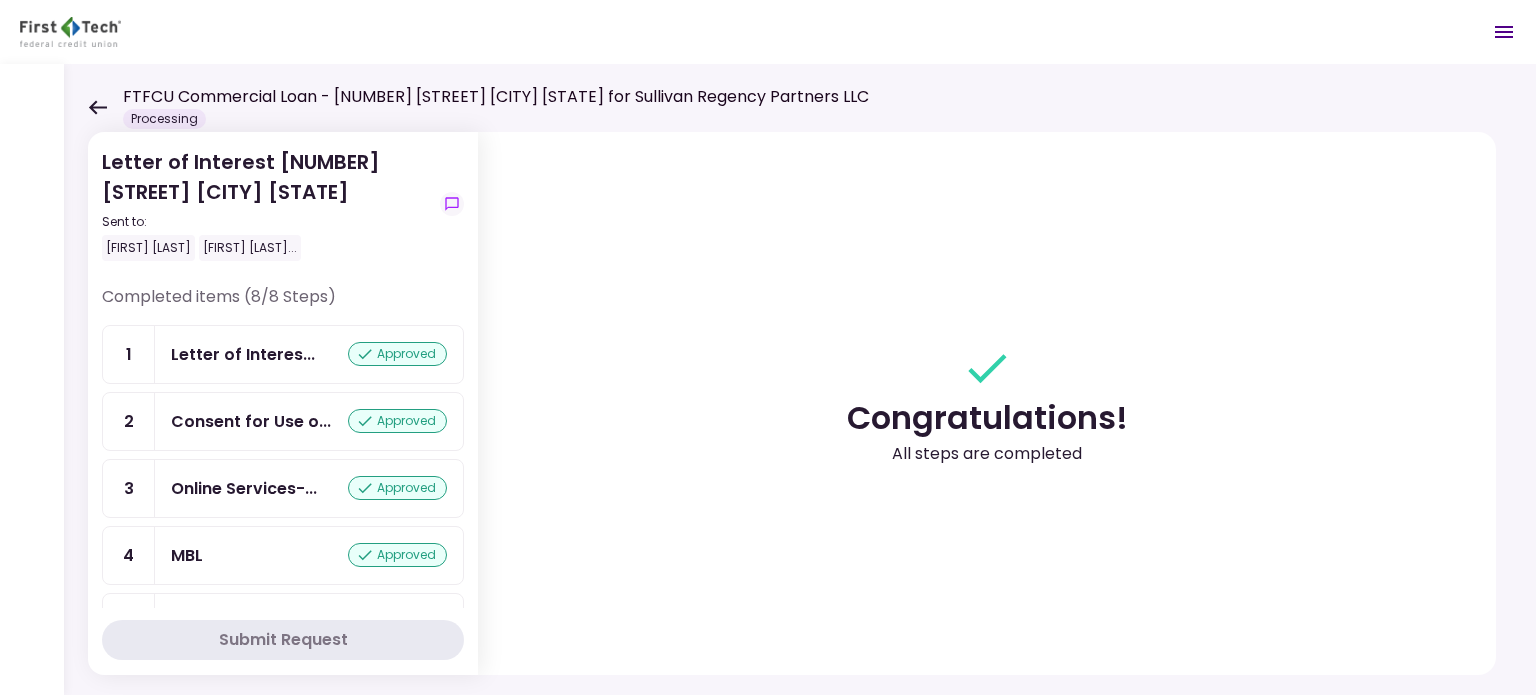 click 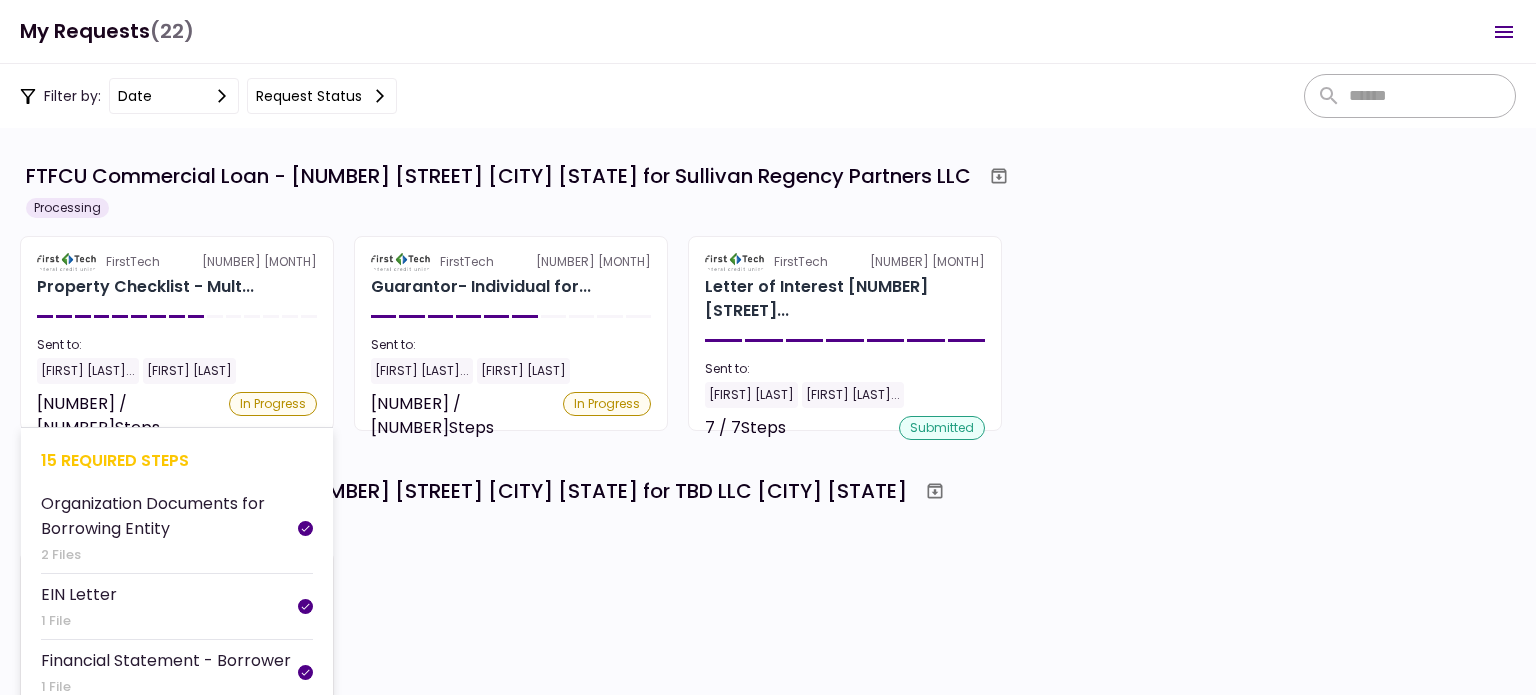 click on "FirstTech [DATE] Property Checklist - Mult... Sent to: [FIRST] [LAST]... [FIRST] [LAST] [MONTH] / [NUMBER] Steps In Progress [NUMBER] required steps Organization Documents for Borrowing Entity [NUMBER] Files EIN Letter [NUMBER] File Financial Statement - Borrower [NUMBER] File Business Debt Schedule [NUMBER] File Tax Return - Borrower No Files IRS Form 4506-T Borrower [NUMBER] File COFSA- Borrower No Files Property Operating Statements [NUMBER] Files Current Rent Roll [NUMBER] Files Copy(s) of Lease(s) and Amendment(s) [NUMBER] File Property Survey No Files Prior Environmental Phase I and/or Phase II No Files Management Agreement No Files Property Hazard Insurance Policy and Liability Insurance Policy [NUMBER] File Rent Roll and Past Due Affidavit No Files" at bounding box center [177, 333] 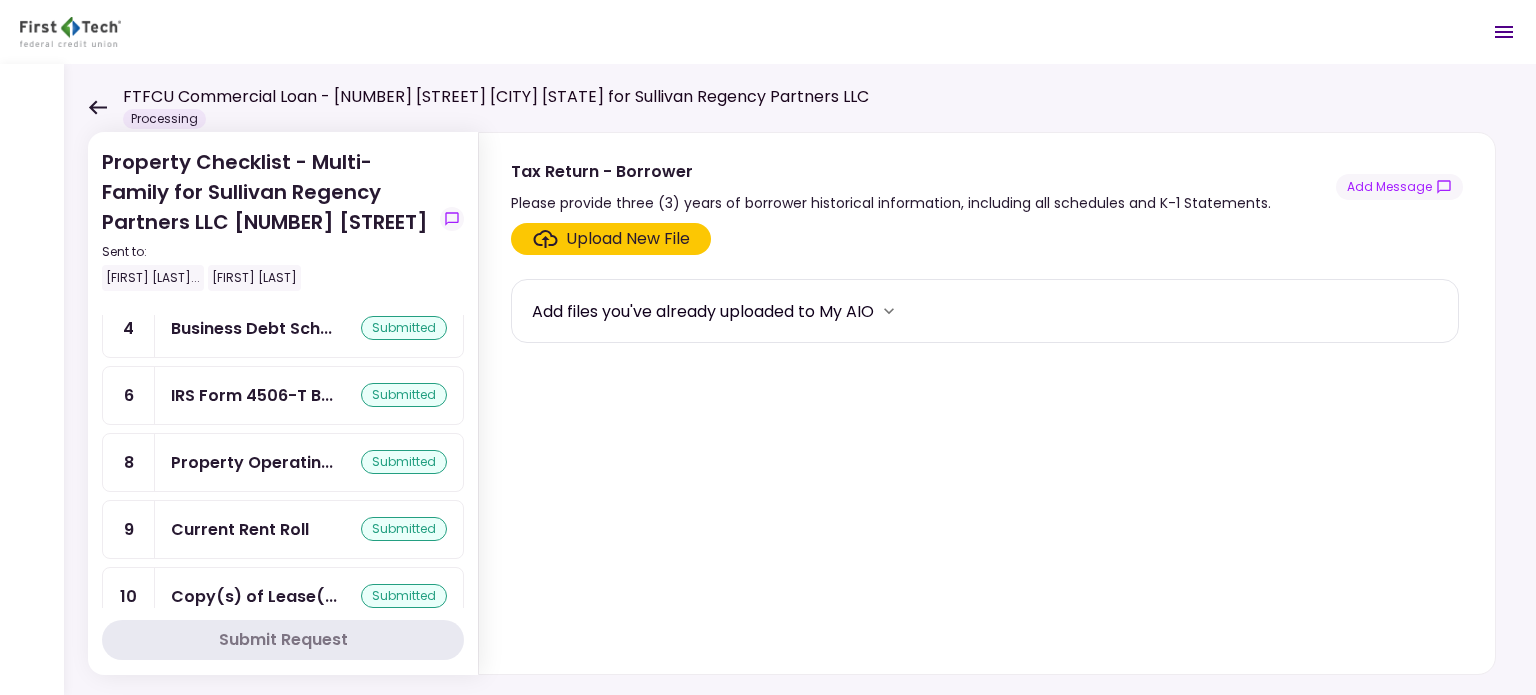 scroll, scrollTop: 790, scrollLeft: 0, axis: vertical 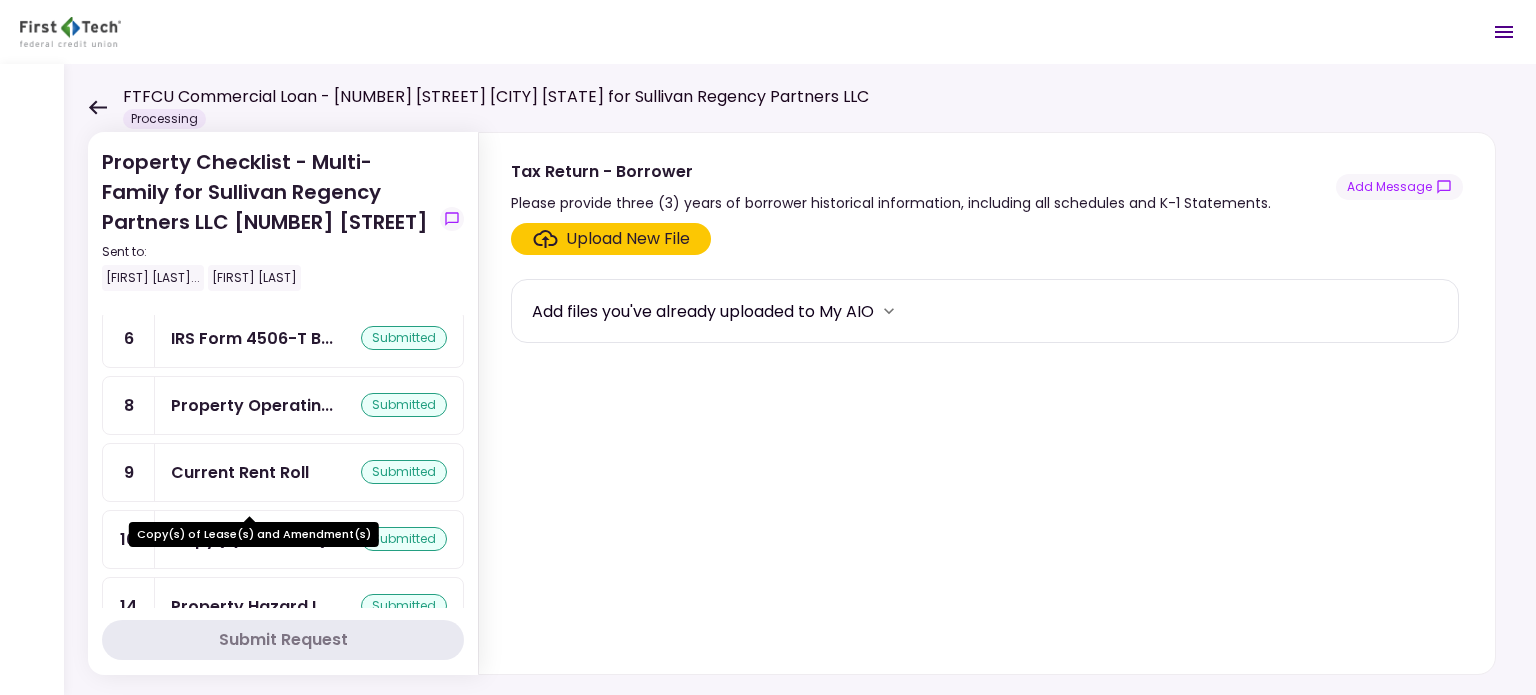 click on "Copy(s) of Lease(..." at bounding box center (254, 539) 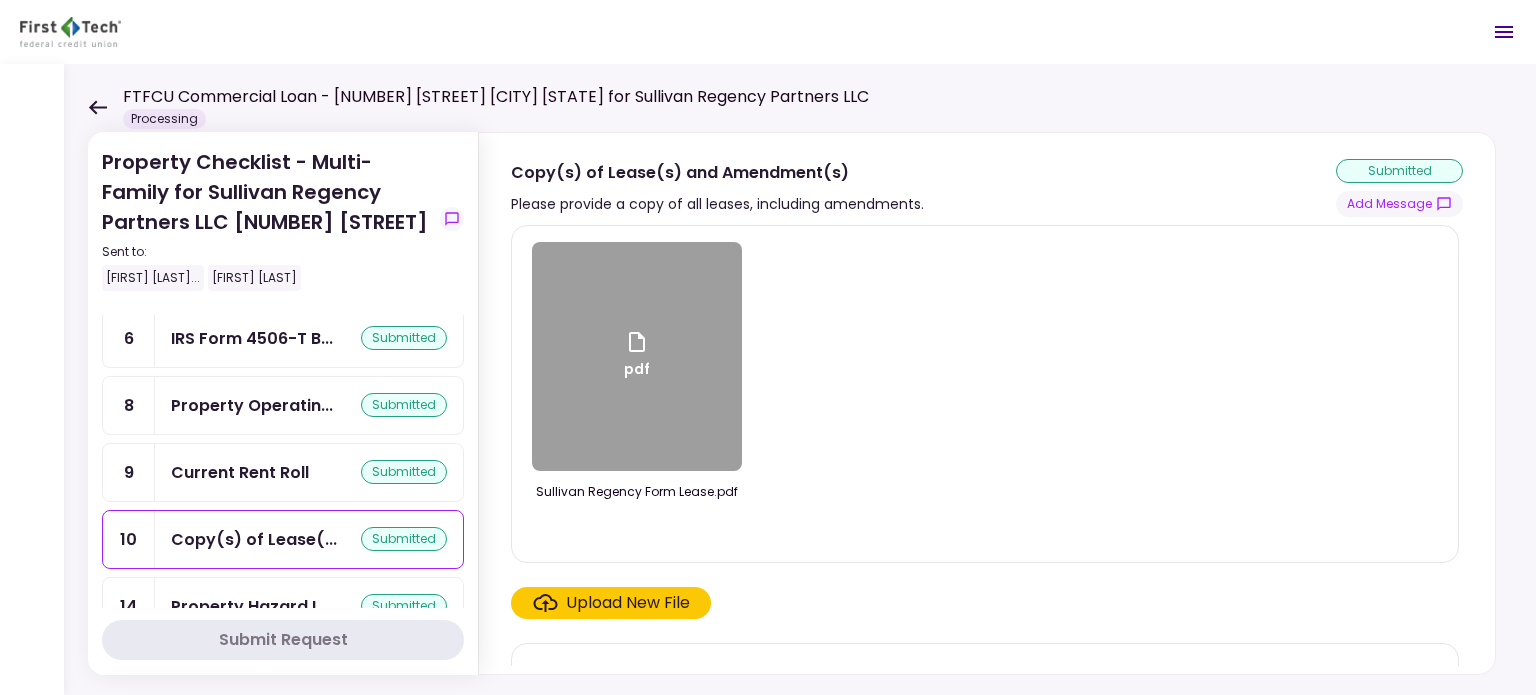 click 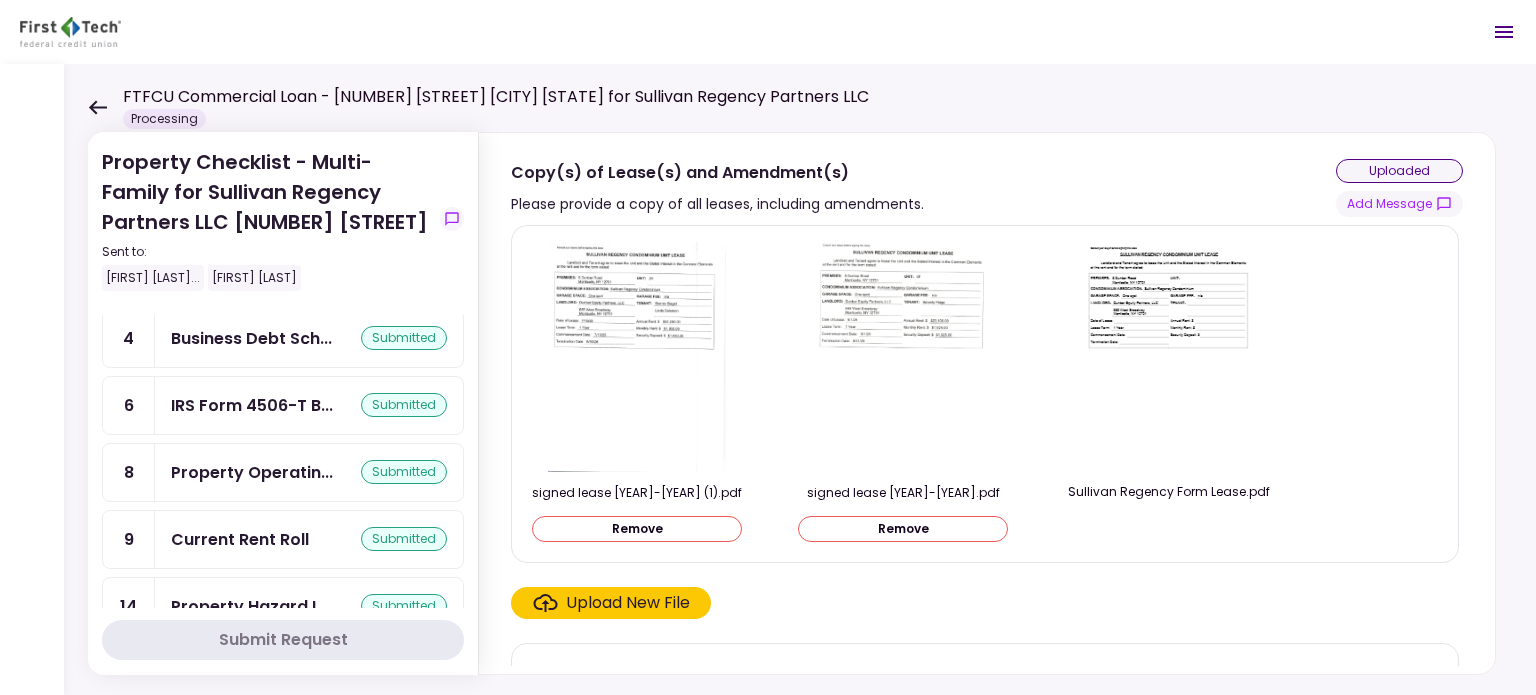 scroll, scrollTop: 40, scrollLeft: 0, axis: vertical 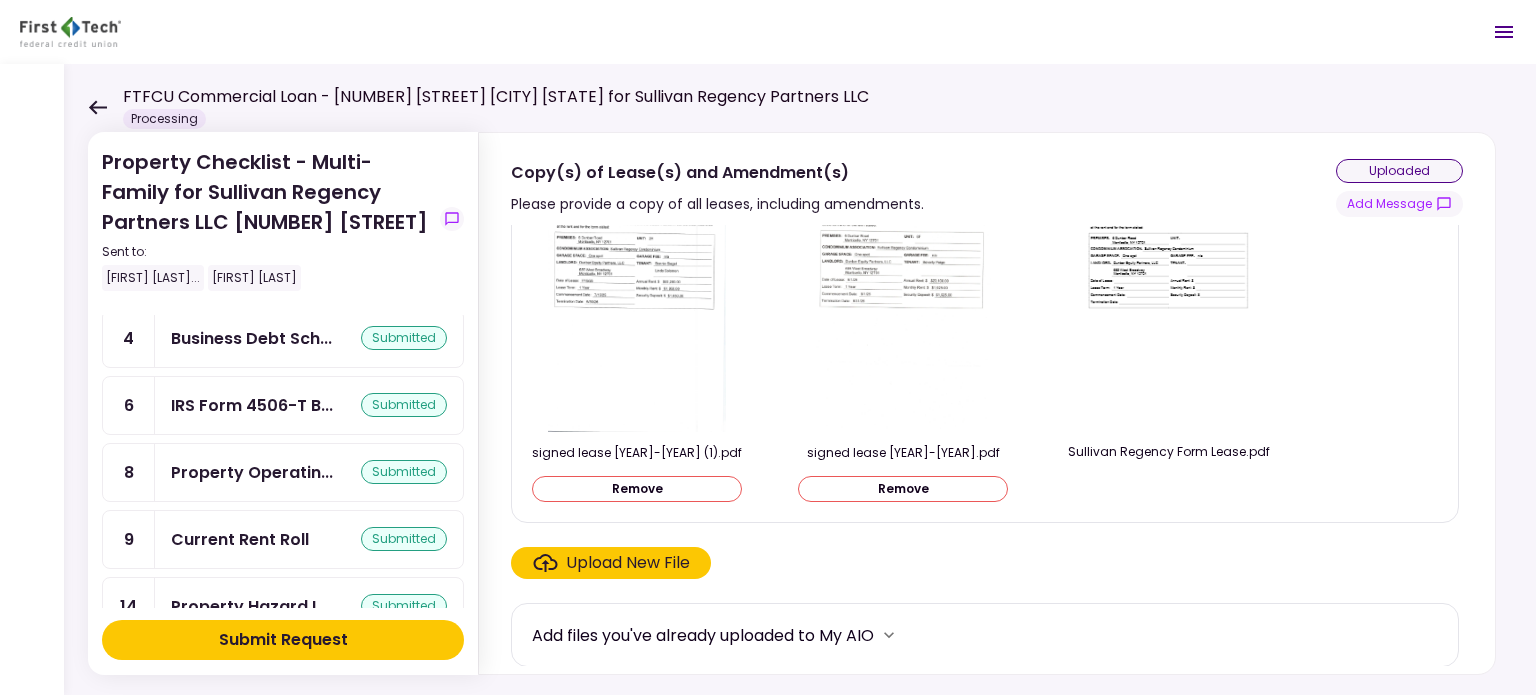 click on "Submit Request" at bounding box center (283, 640) 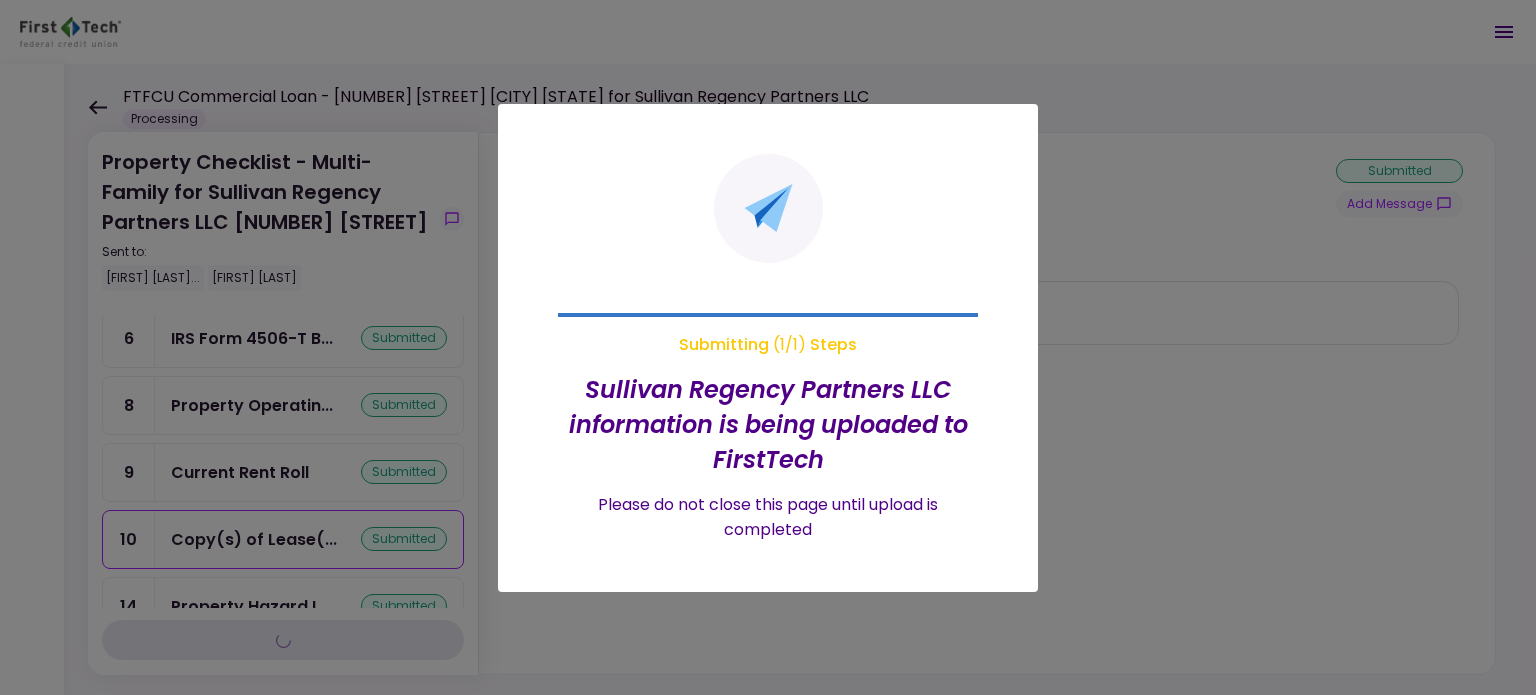scroll, scrollTop: 0, scrollLeft: 0, axis: both 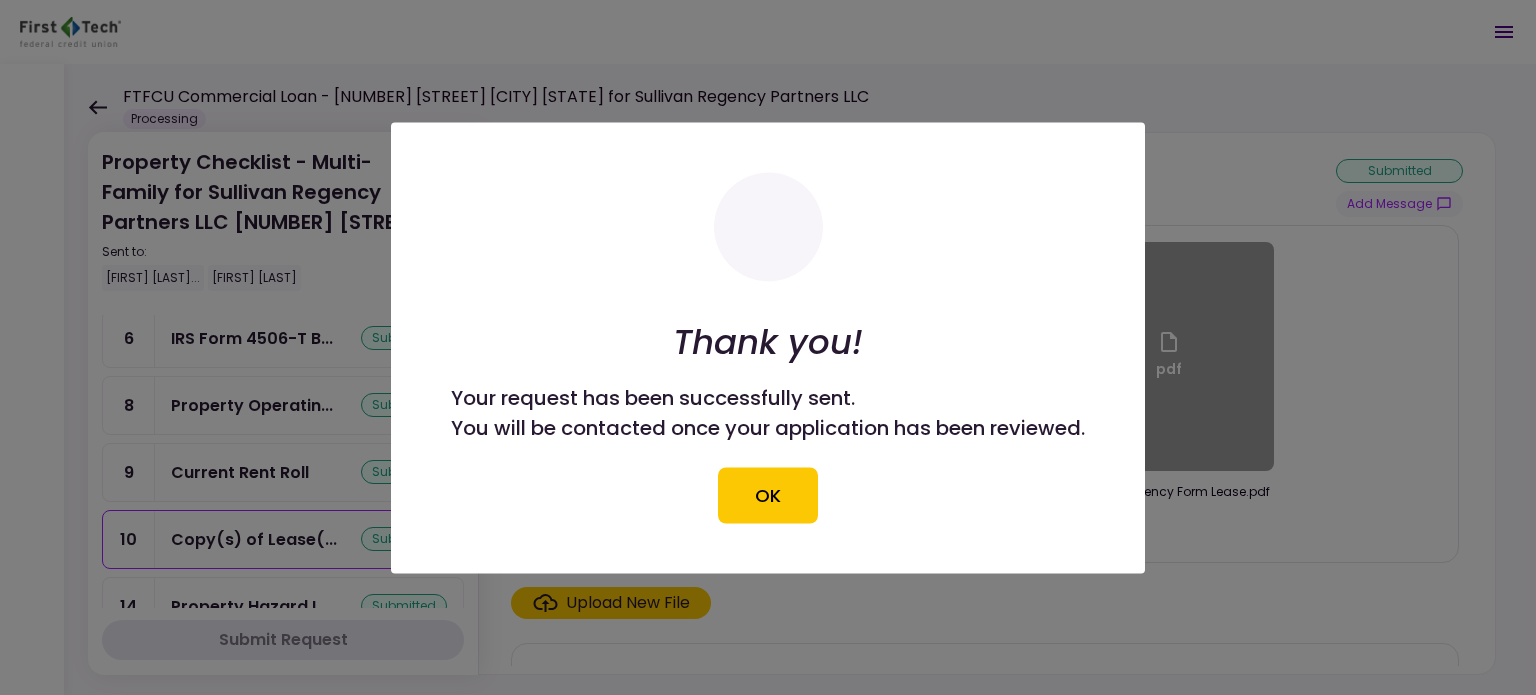 click on "OK" at bounding box center (768, 495) 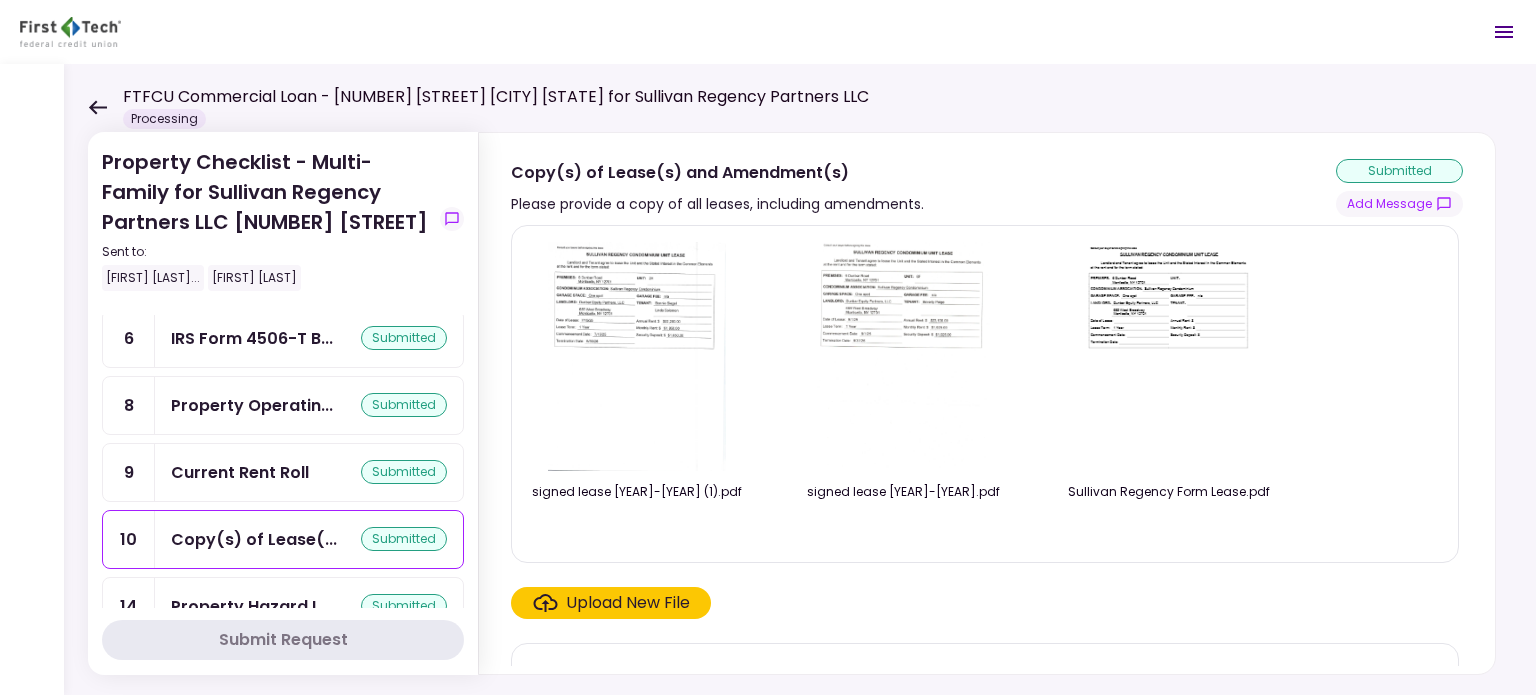 click 